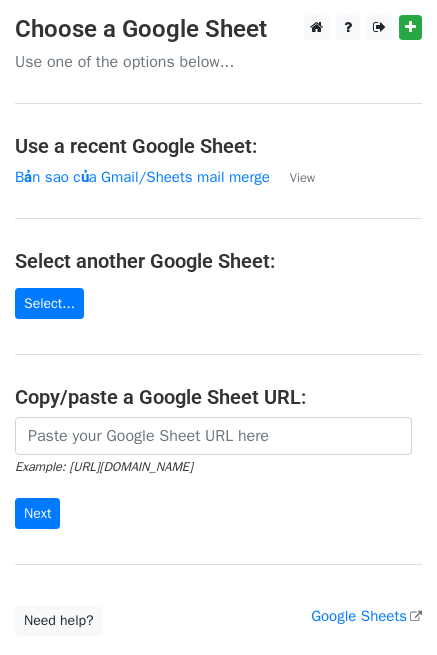 scroll, scrollTop: 0, scrollLeft: 0, axis: both 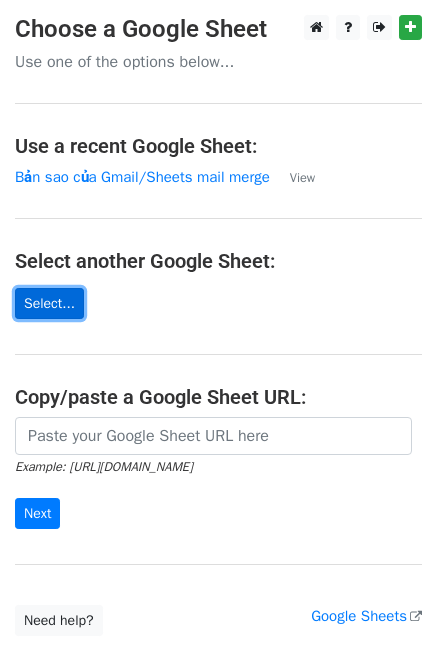 click on "Select..." at bounding box center [49, 303] 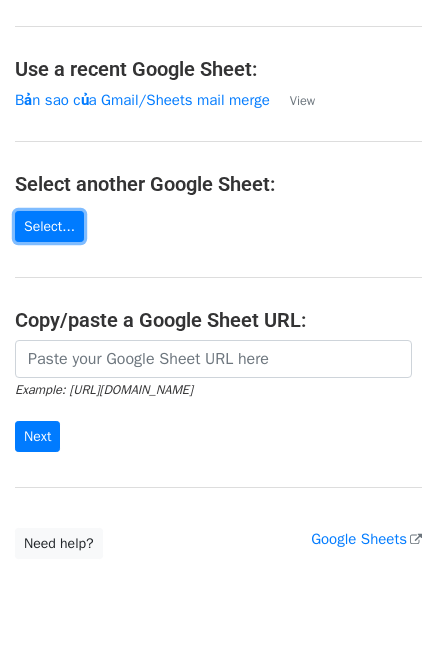 scroll, scrollTop: 141, scrollLeft: 0, axis: vertical 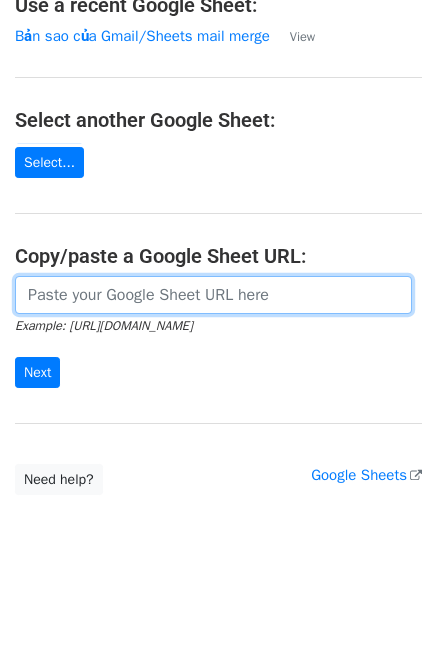 click at bounding box center (213, 295) 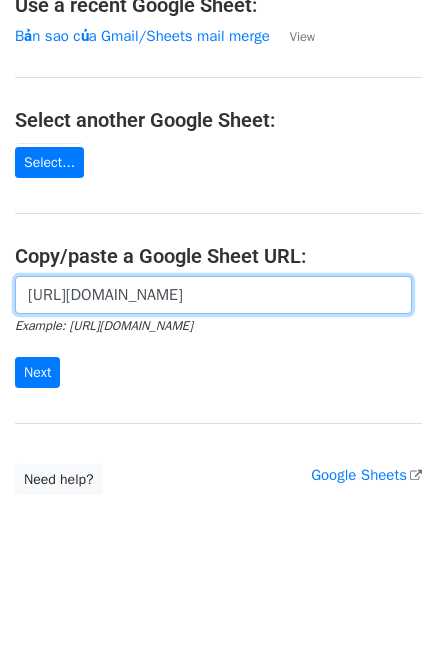 scroll, scrollTop: 0, scrollLeft: 2068, axis: horizontal 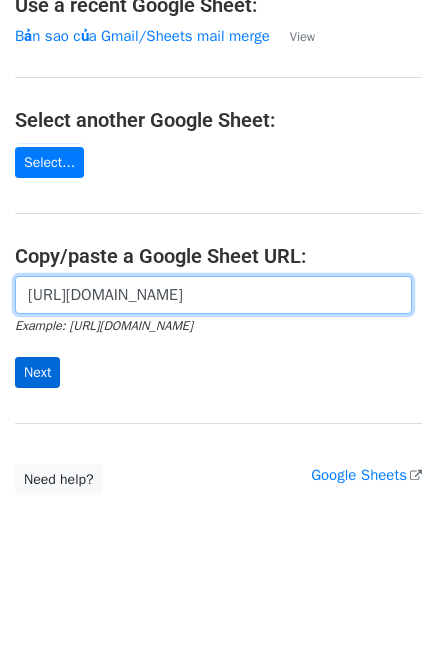 type on "https://docs.google.com/spreadsheets/d/1YgRkmz4CER-5Nheb6QJgfTPGEh57l-ShwrsP7Dl5T90/edit?pli=1&fbclid=IwY2xjawLe4r1leHRuA2FlbQIxMABicmlkETFDZFRySzlzSzl5V0hKSWFtAR5Dx1_LTmwkXBVaL-SRWbZmm2TD1uDBjpvygiS-tnKNqkd95LokjRoVBAEFjA_aem_B3QRyl9c_zL3uN0swAUCKQ&gid=1384691401#gid=1384691401" 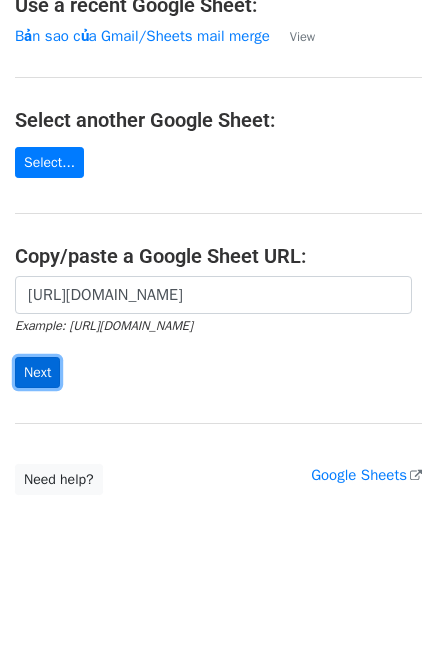 click on "Next" at bounding box center [37, 372] 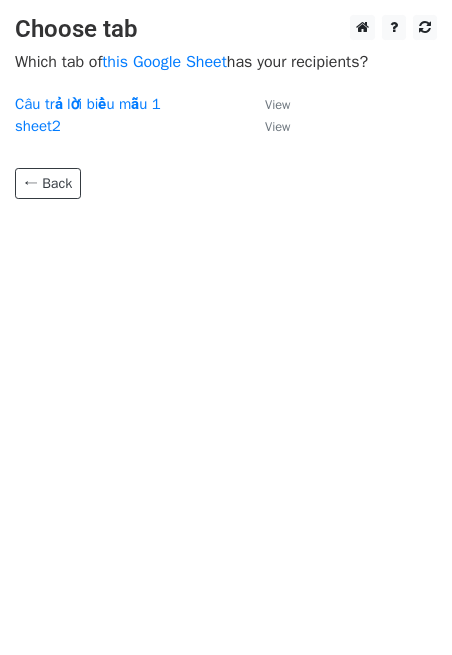 scroll, scrollTop: 0, scrollLeft: 0, axis: both 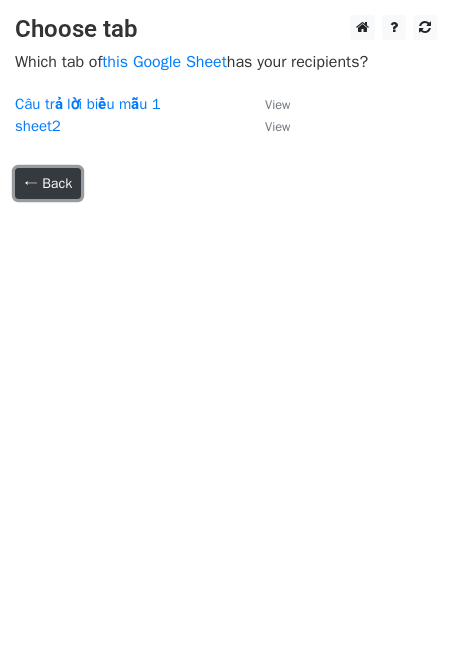 click on "← Back" at bounding box center [48, 183] 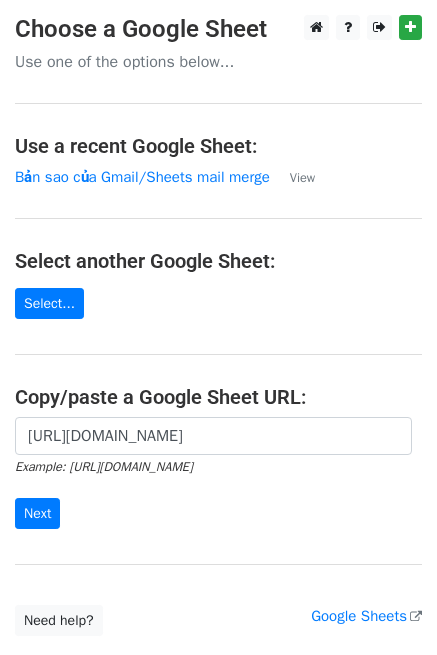 scroll, scrollTop: 141, scrollLeft: 0, axis: vertical 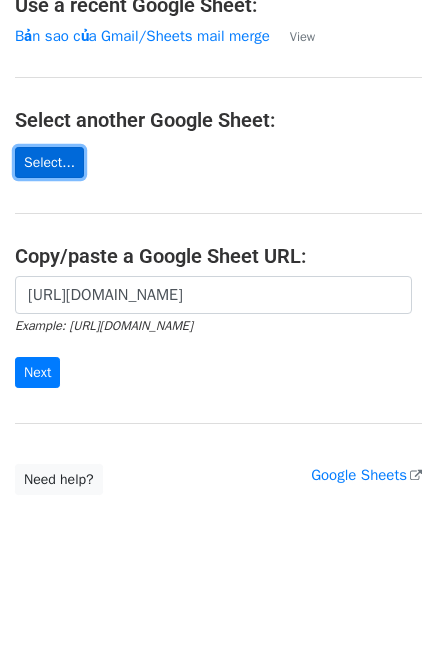 click on "Select..." at bounding box center (49, 162) 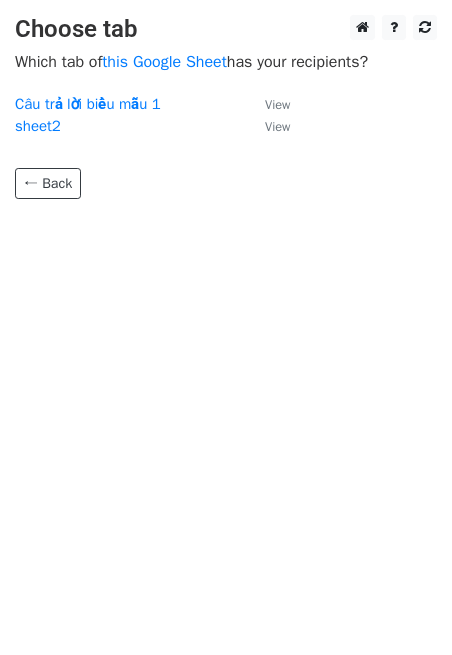 scroll, scrollTop: 0, scrollLeft: 0, axis: both 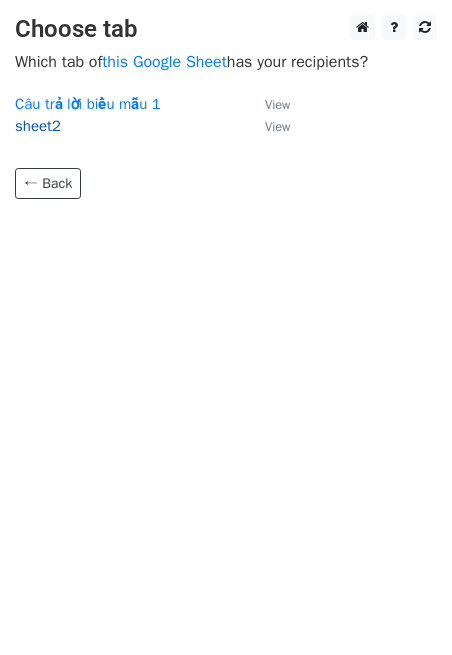 click on "sheet2" at bounding box center [38, 126] 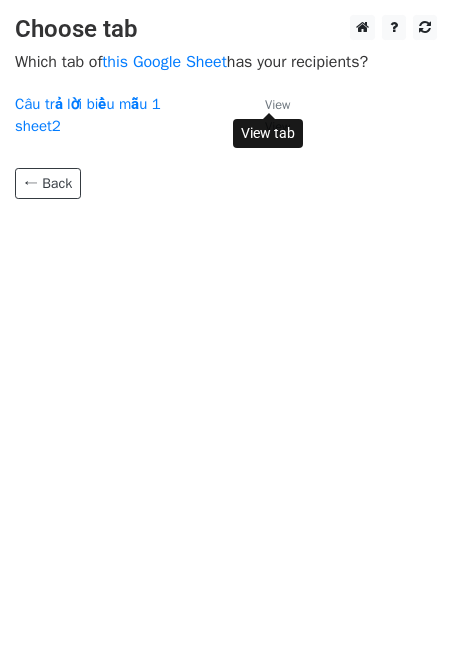 click on "View" at bounding box center [277, 105] 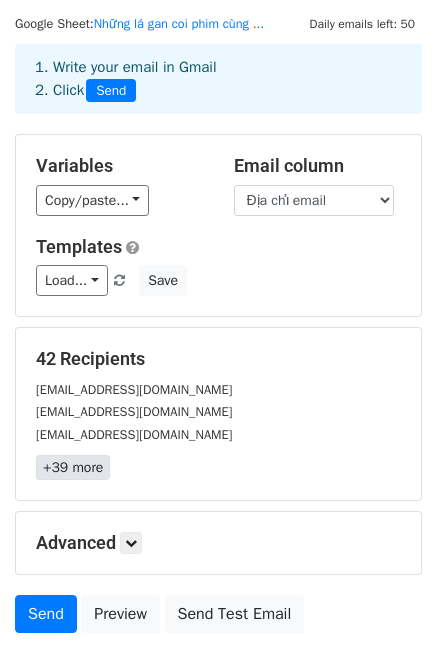 scroll, scrollTop: 59, scrollLeft: 0, axis: vertical 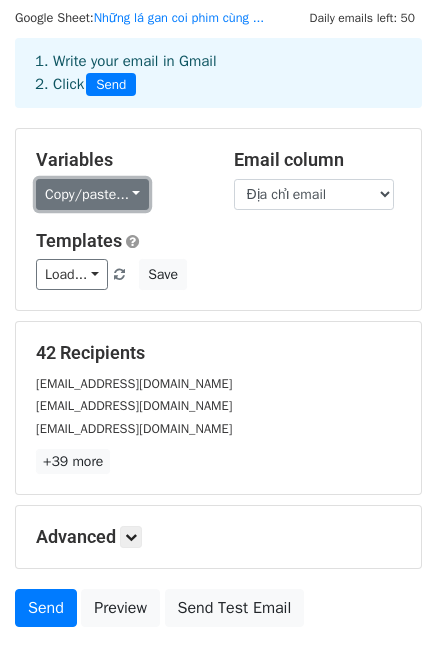 click on "Copy/paste..." at bounding box center (92, 194) 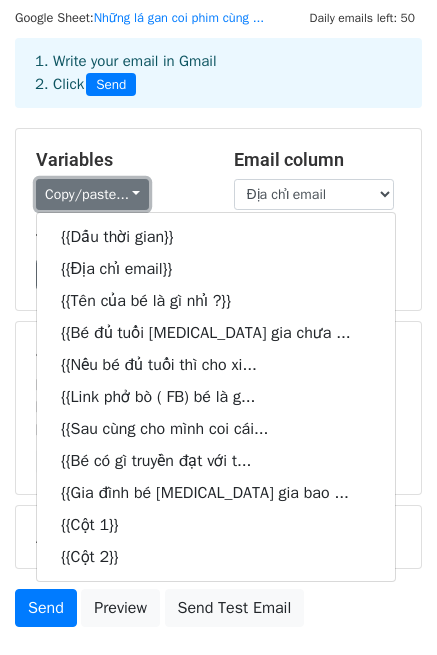 click on "Copy/paste..." at bounding box center [92, 194] 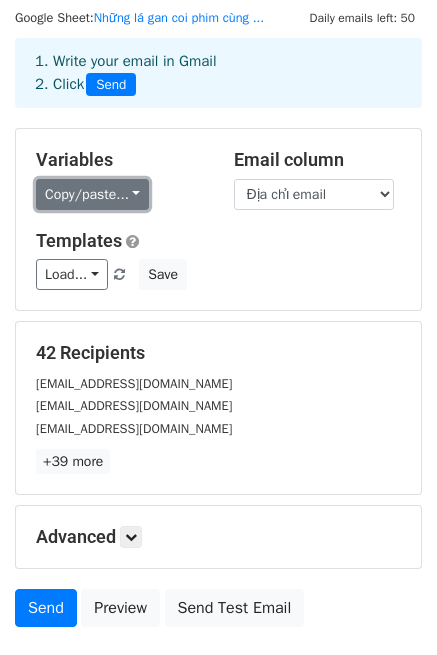 click on "Copy/paste..." at bounding box center (92, 194) 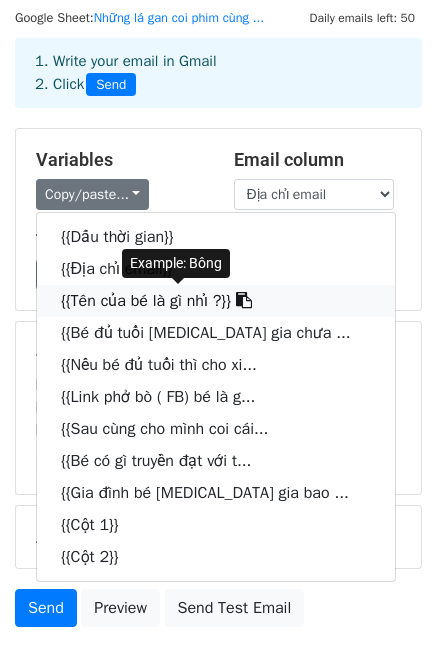 click at bounding box center (244, 300) 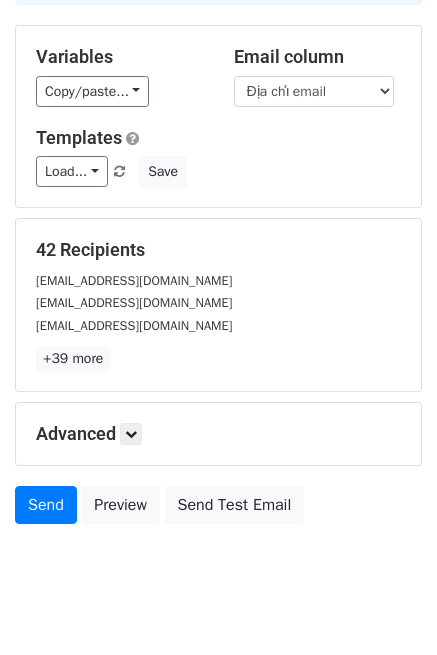 scroll, scrollTop: 170, scrollLeft: 0, axis: vertical 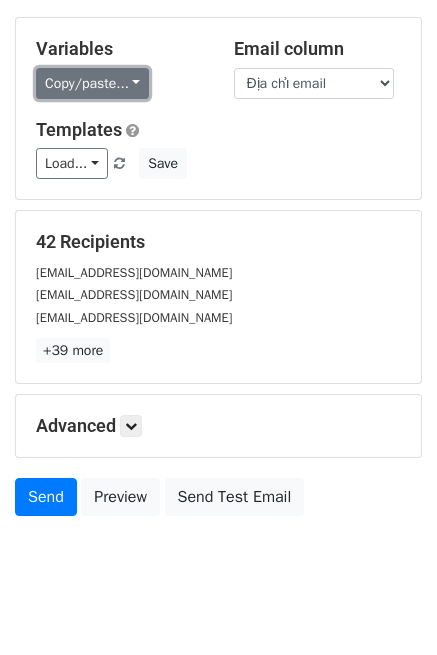 click on "Copy/paste..." at bounding box center (92, 83) 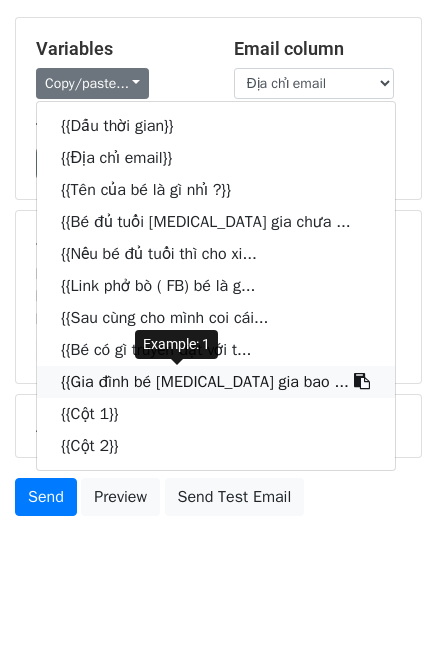 click at bounding box center (362, 381) 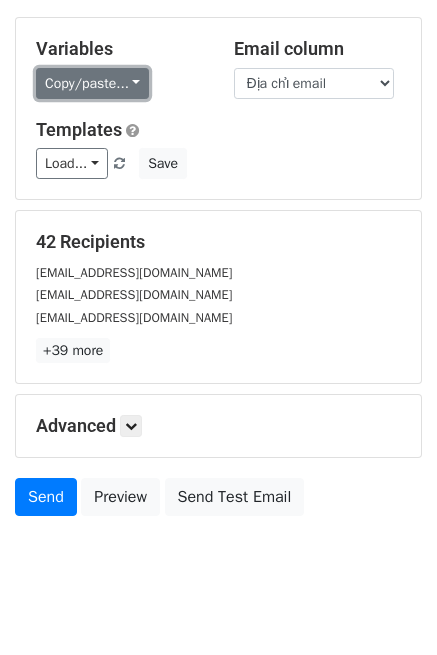 click on "Copy/paste..." at bounding box center [92, 83] 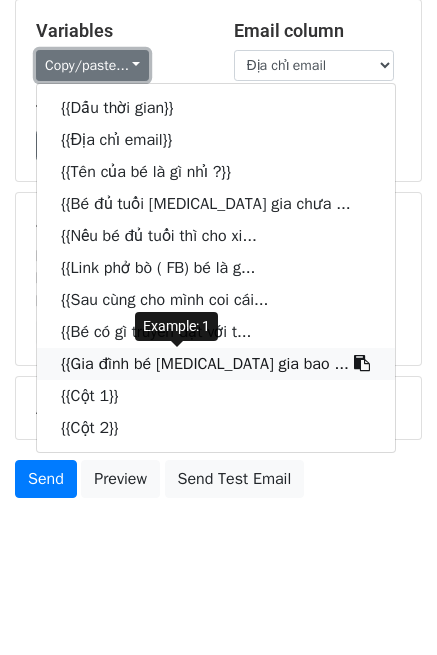 scroll, scrollTop: 201, scrollLeft: 0, axis: vertical 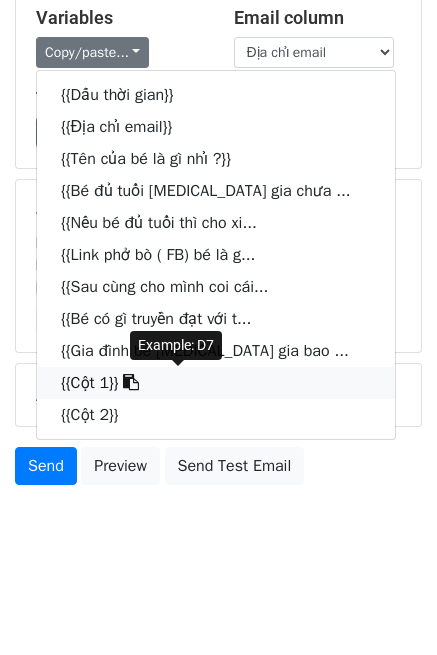 click at bounding box center (131, 382) 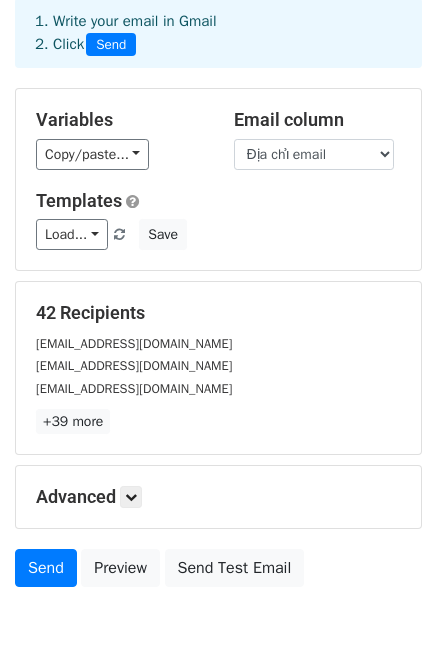 scroll, scrollTop: 0, scrollLeft: 0, axis: both 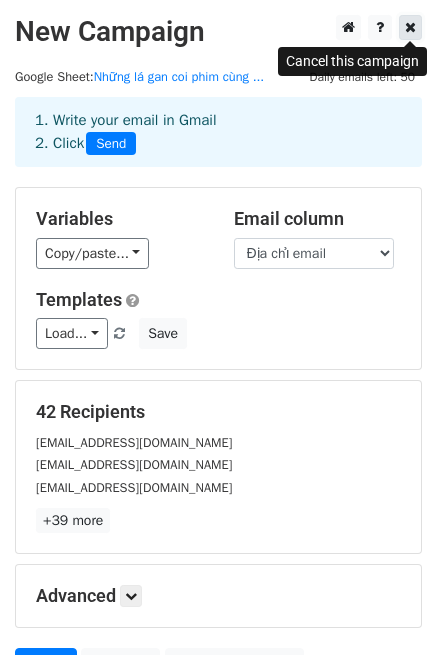 click at bounding box center [410, 27] 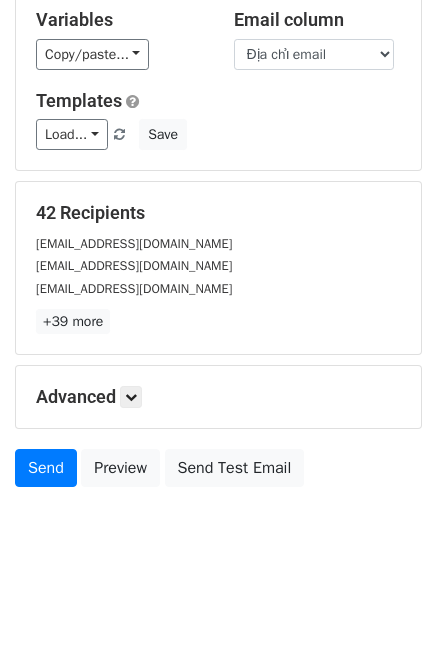 scroll, scrollTop: 0, scrollLeft: 0, axis: both 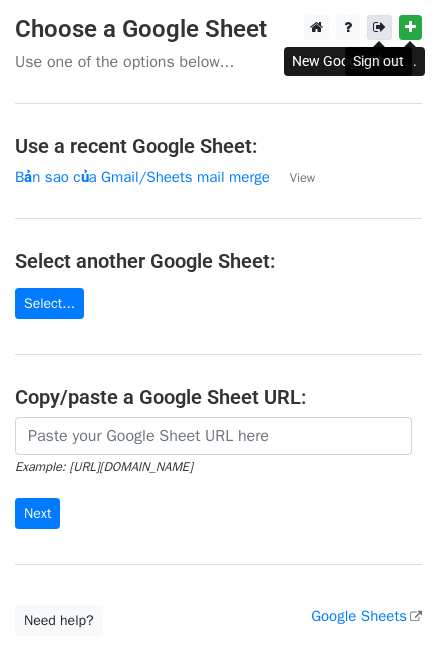 click at bounding box center [379, 27] 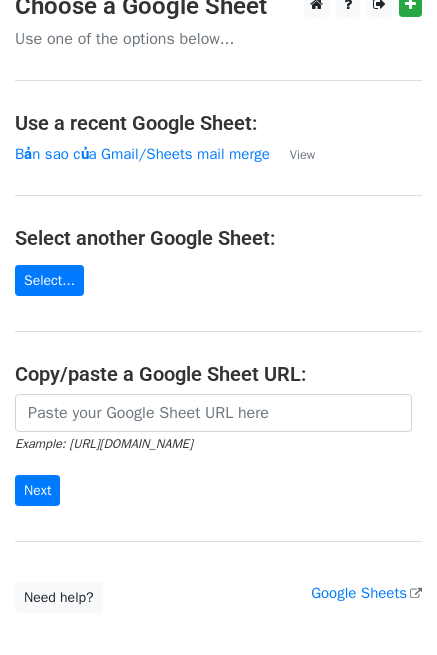 scroll, scrollTop: 141, scrollLeft: 0, axis: vertical 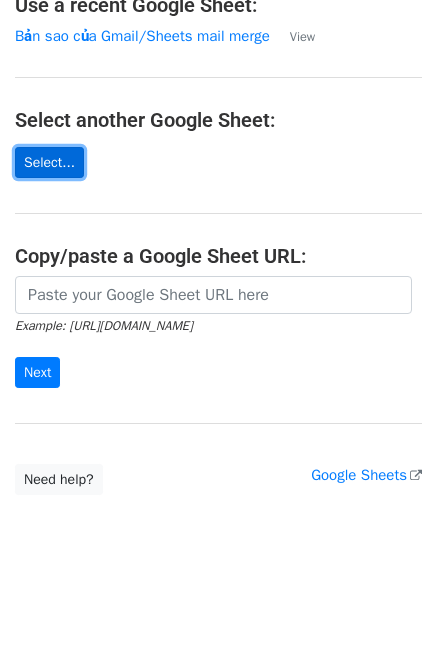 click on "Select..." at bounding box center [49, 162] 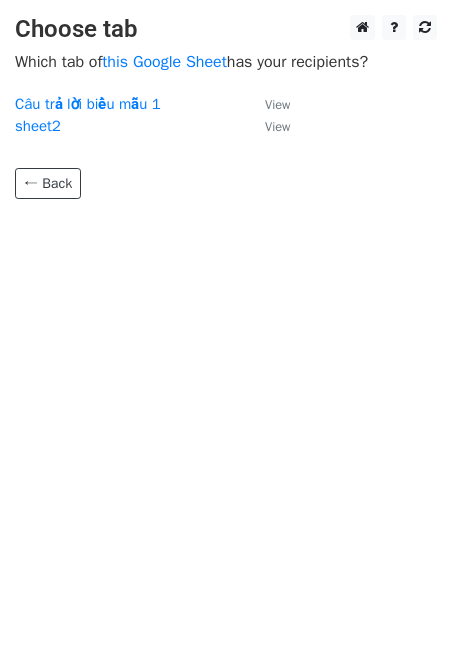 scroll, scrollTop: 0, scrollLeft: 0, axis: both 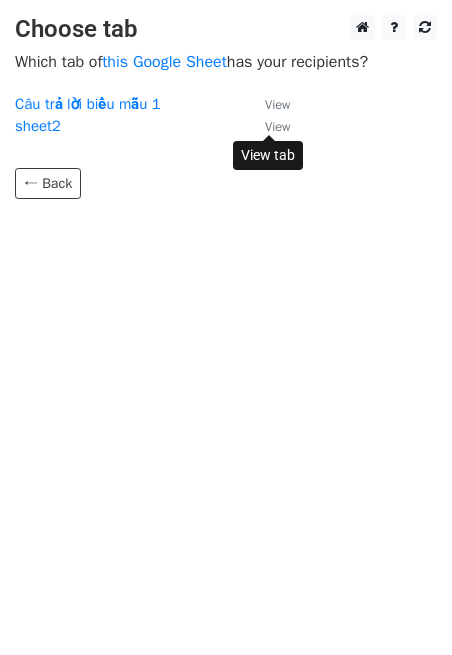 click on "View" at bounding box center (277, 127) 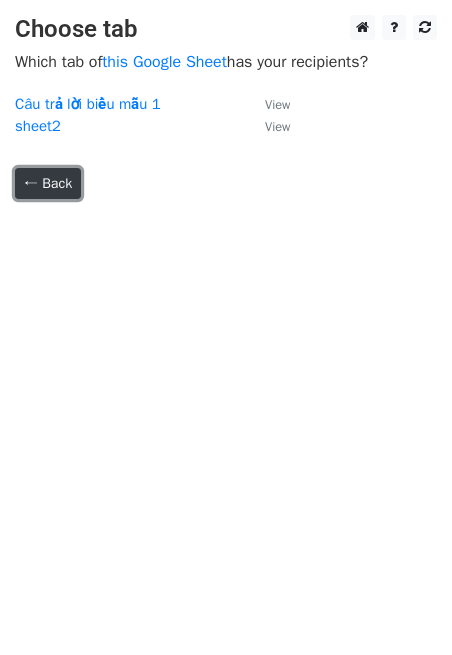 click on "← Back" at bounding box center [48, 183] 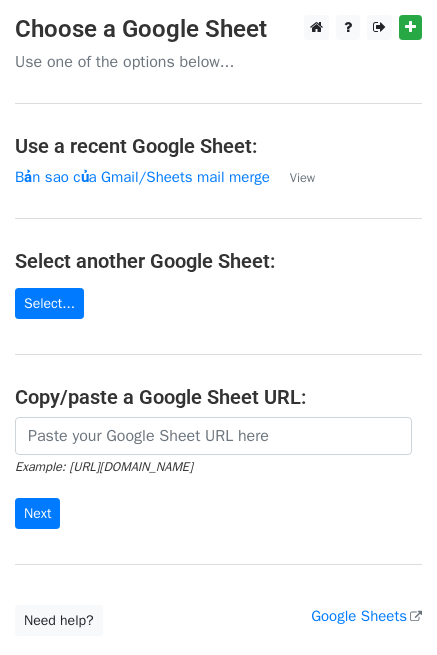 scroll, scrollTop: 141, scrollLeft: 0, axis: vertical 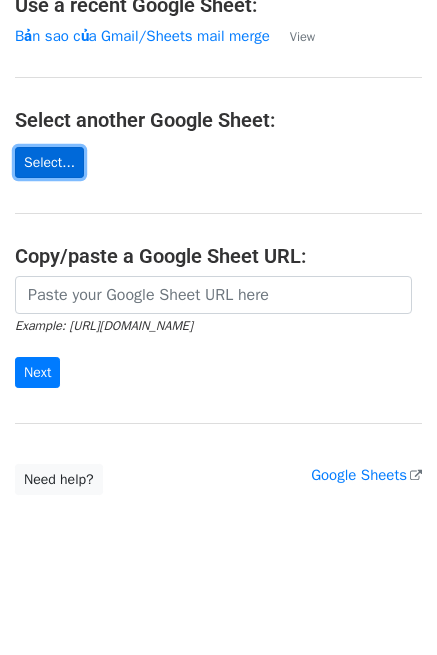 click on "Select..." at bounding box center (49, 162) 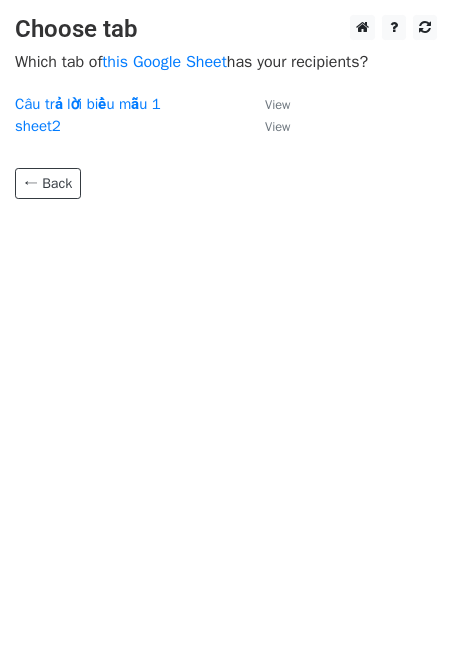 scroll, scrollTop: 0, scrollLeft: 0, axis: both 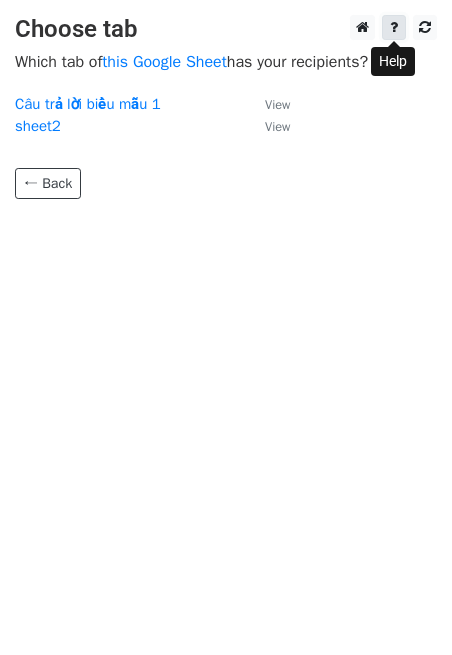 click at bounding box center [394, 27] 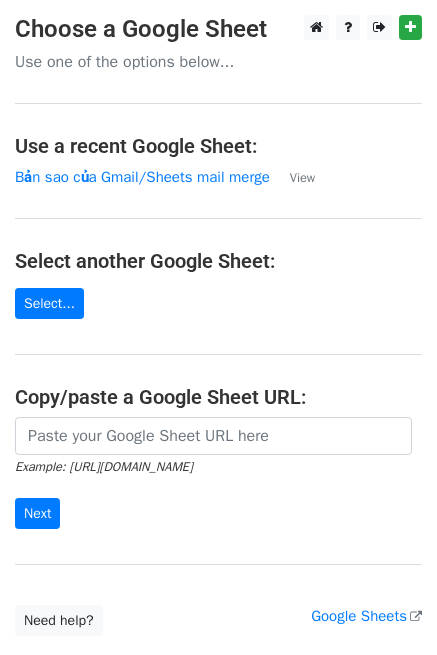 scroll, scrollTop: 0, scrollLeft: 0, axis: both 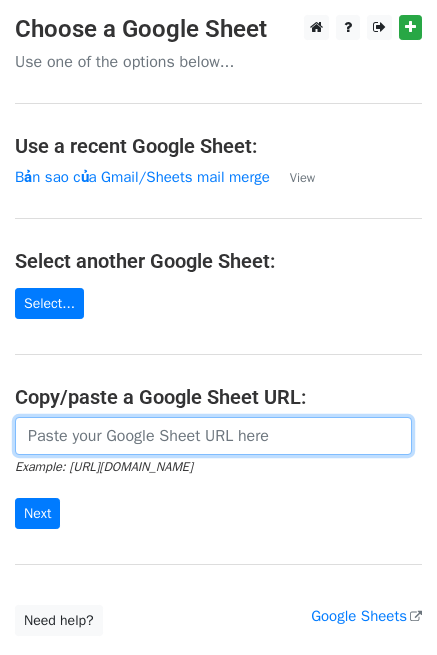 click at bounding box center (213, 436) 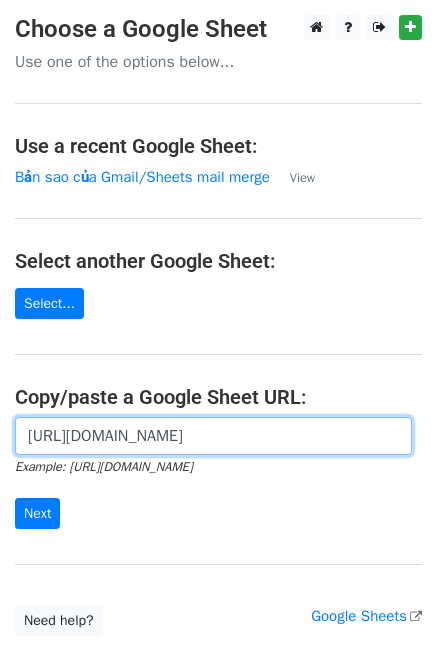 scroll, scrollTop: 0, scrollLeft: 459, axis: horizontal 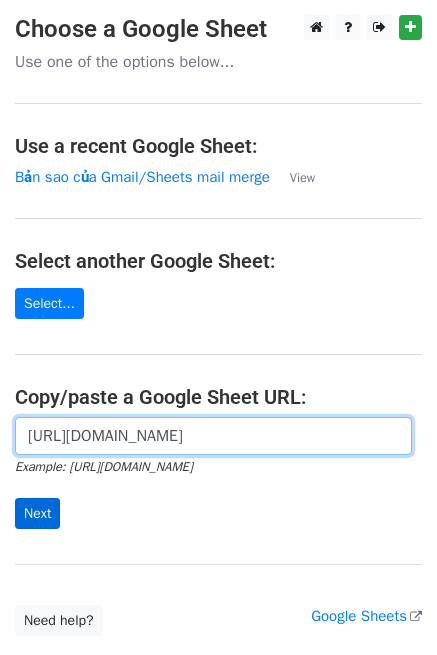 type on "[URL][DOMAIN_NAME]" 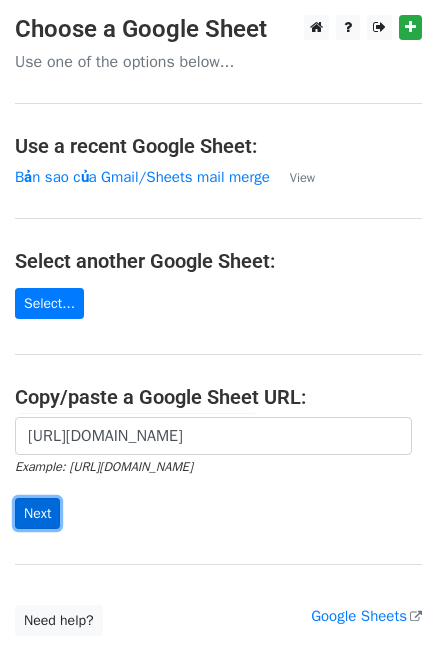 scroll, scrollTop: 0, scrollLeft: 0, axis: both 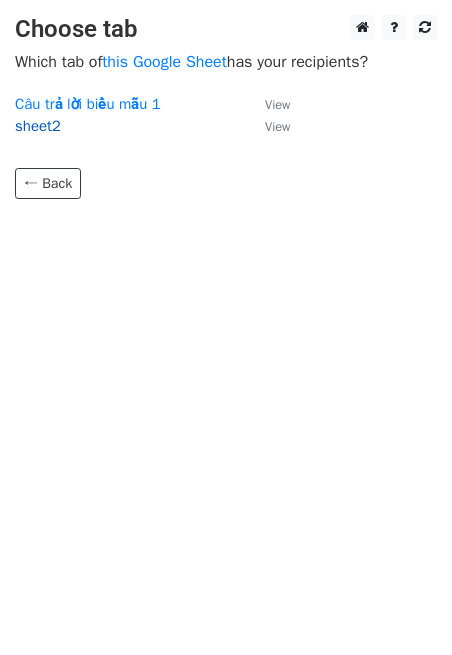click on "sheet2" at bounding box center (38, 126) 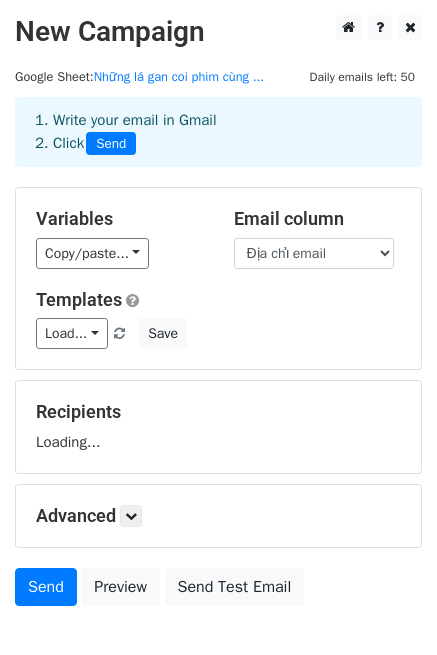 scroll, scrollTop: 4, scrollLeft: 0, axis: vertical 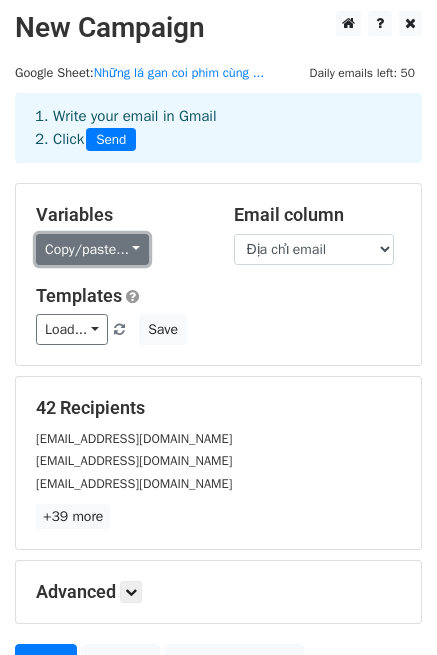 click on "Copy/paste..." at bounding box center [92, 249] 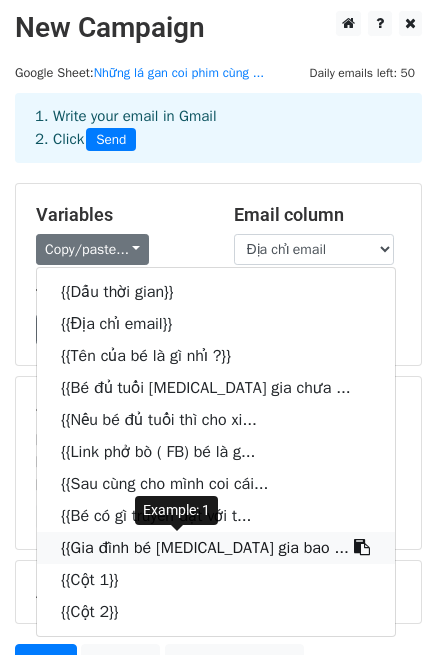 click at bounding box center (362, 547) 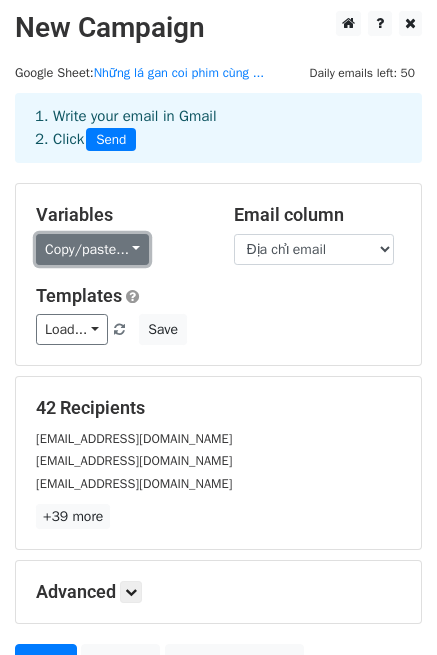 click on "Copy/paste..." at bounding box center (92, 249) 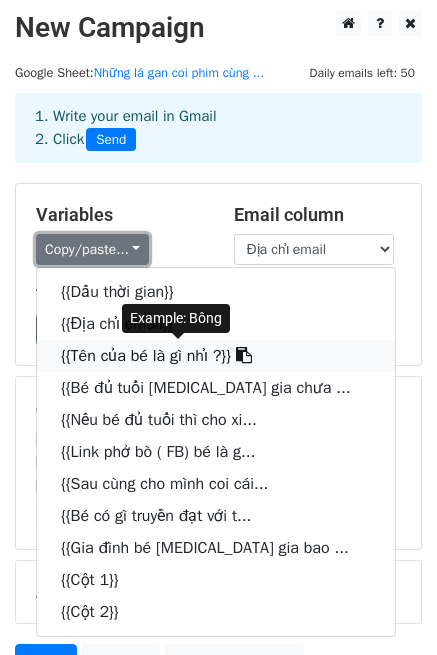 scroll, scrollTop: 0, scrollLeft: 0, axis: both 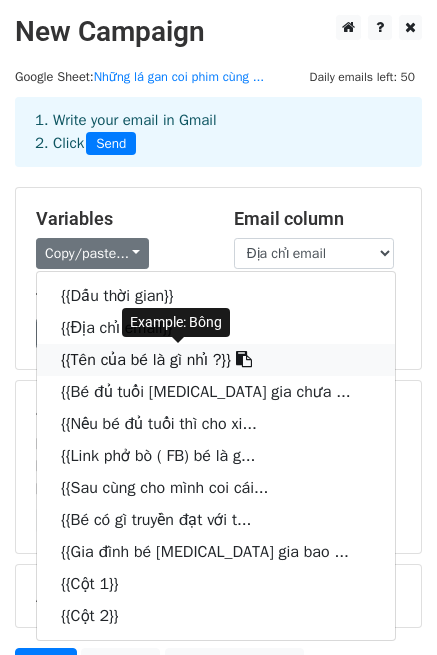 click at bounding box center (244, 359) 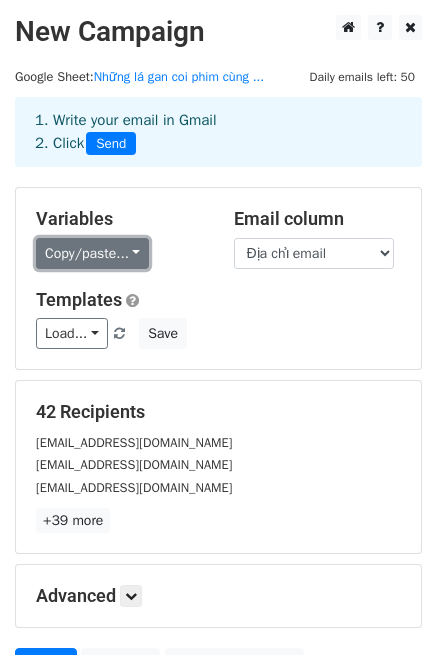 click on "Copy/paste..." at bounding box center [92, 253] 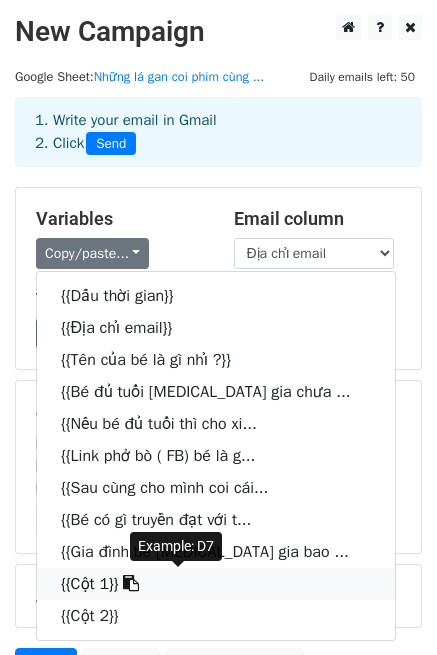 click at bounding box center [131, 583] 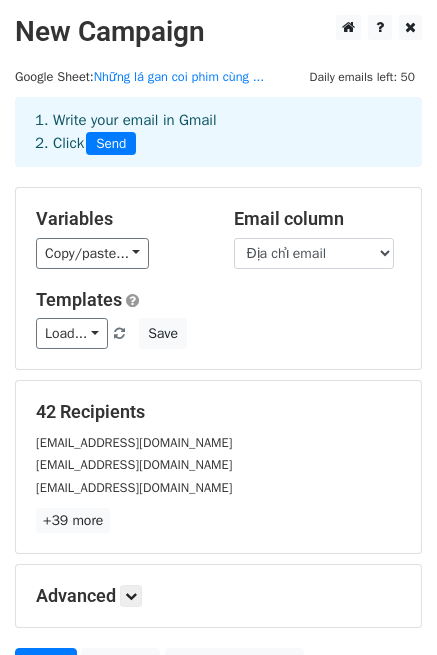 scroll, scrollTop: 201, scrollLeft: 0, axis: vertical 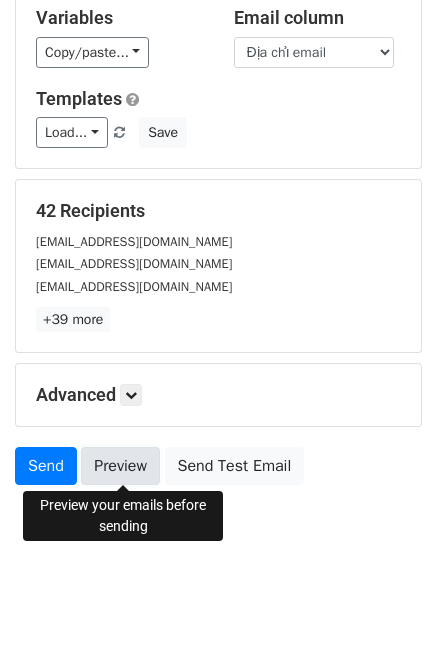 click on "Preview" at bounding box center [120, 466] 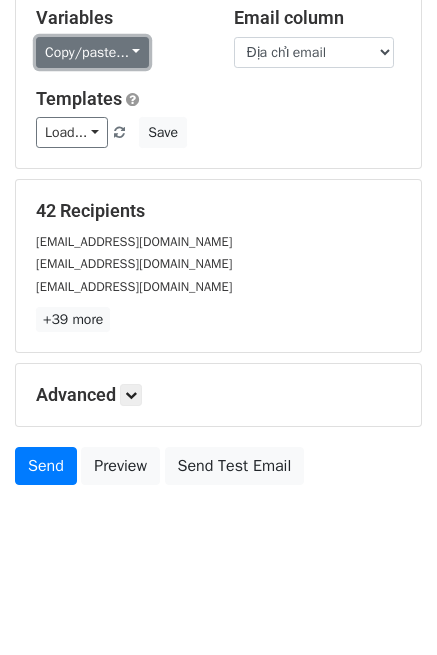click on "Copy/paste..." at bounding box center (92, 52) 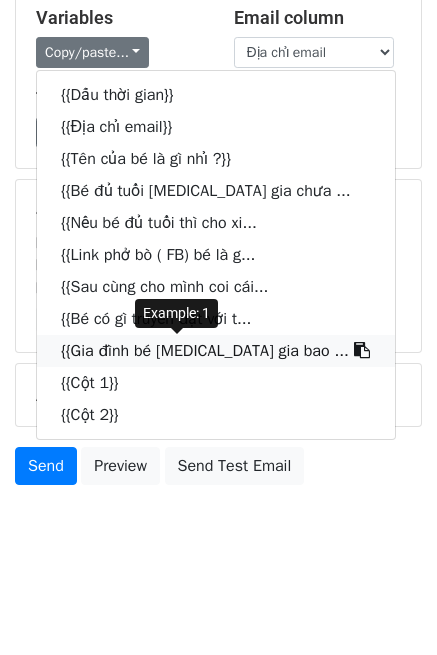 click at bounding box center (362, 350) 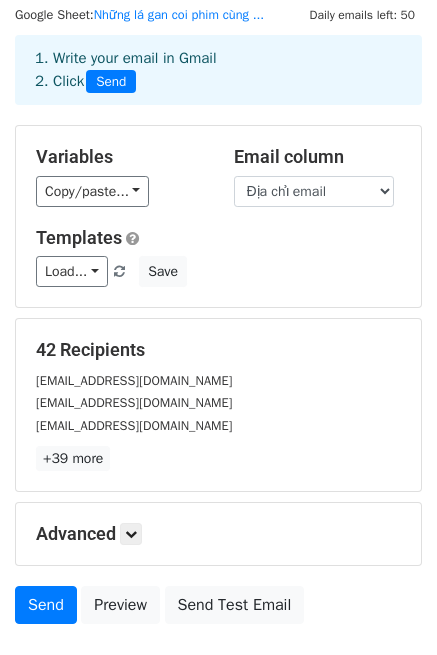 scroll, scrollTop: 64, scrollLeft: 0, axis: vertical 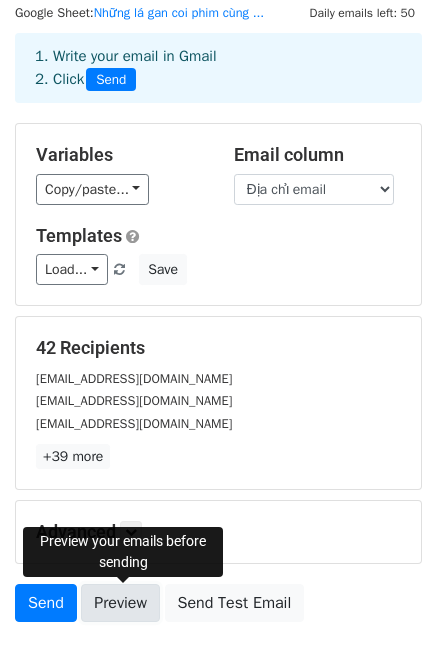 click on "Preview" at bounding box center (120, 603) 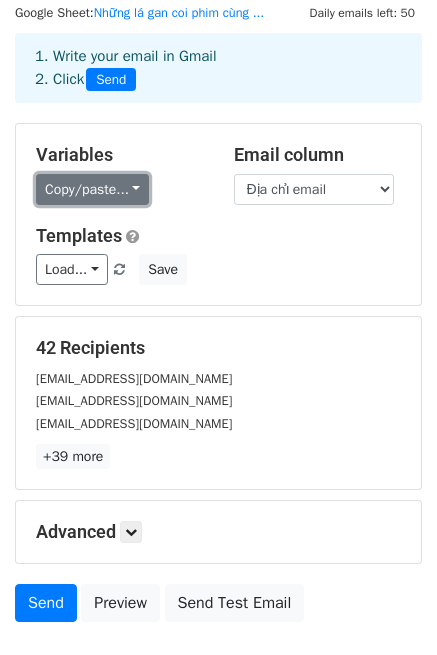 click on "Copy/paste..." at bounding box center (92, 189) 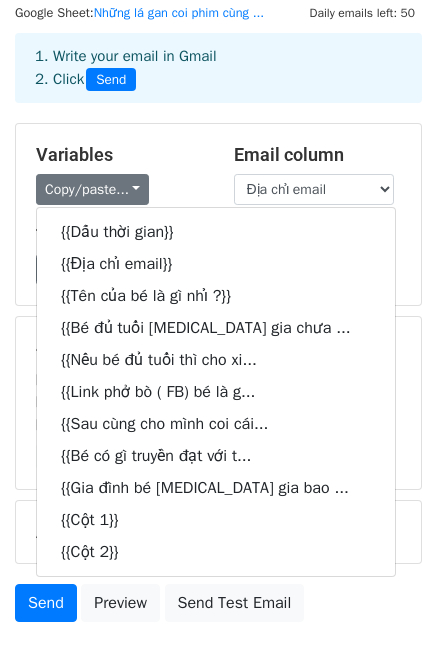 click on "Load...
No templates saved
Save" at bounding box center (218, 269) 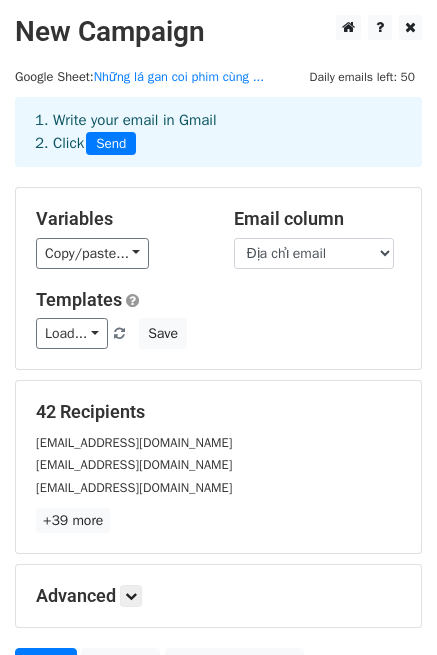 scroll, scrollTop: 201, scrollLeft: 0, axis: vertical 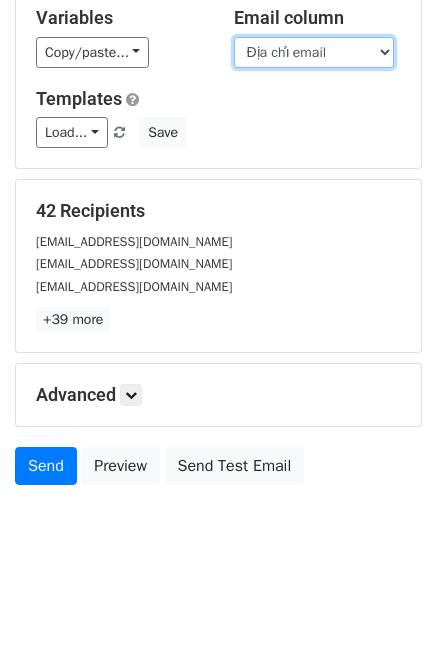 click on "Dấu thời gian
Địa chỉ email
Tên của bé là gì nhỉ ?
Bé đủ tuổi tham gia chưa nhỉ ( trên 18 tủi nhen)
Nếu bé đủ tuổi thì cho xin gmail nhoaaa
Link phở bò ( FB) bé là gì nhỉ :))))
Sau cùng cho mình coi cái cái bill chuyển khoản
Bé có gì truyền đạt với tụi mình hongg
Gia đình bé tham gia bao nhiêu cái gan đi coi phim nhỉ ( số vé đăng ký)
Cột 1
Cột 2" at bounding box center (314, 52) 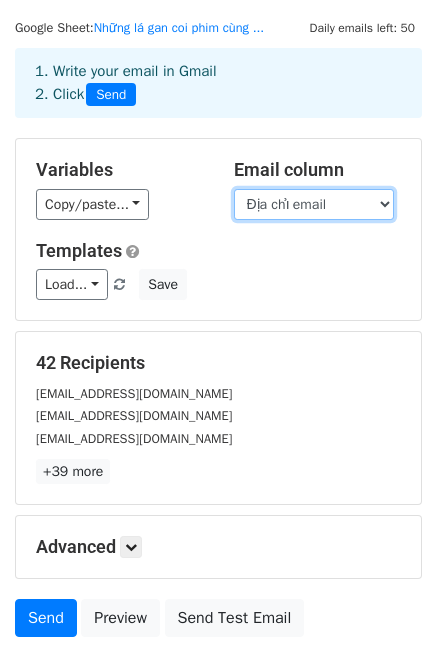 scroll, scrollTop: 2, scrollLeft: 0, axis: vertical 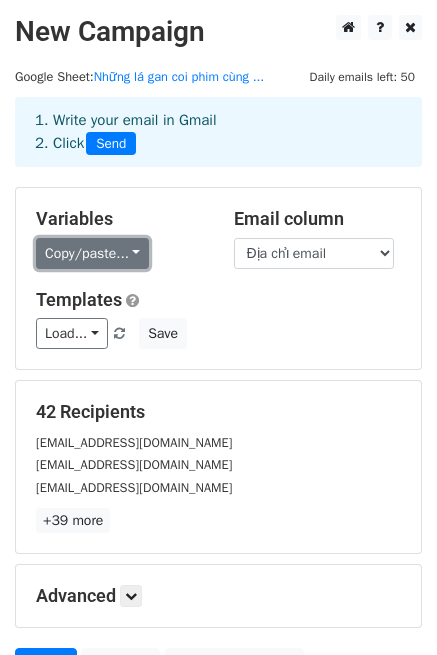 click on "Copy/paste..." at bounding box center [92, 253] 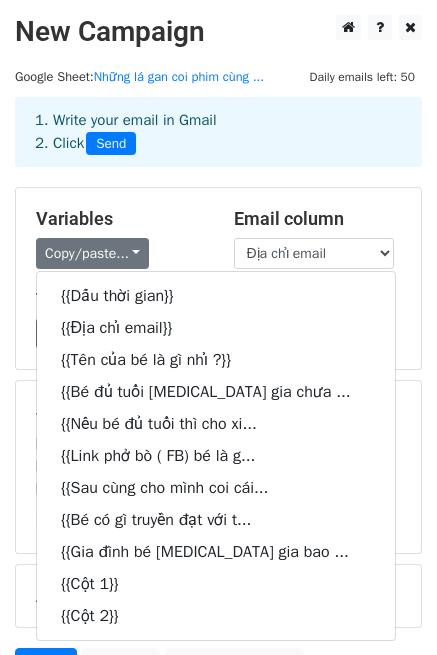click on "Send" at bounding box center (111, 144) 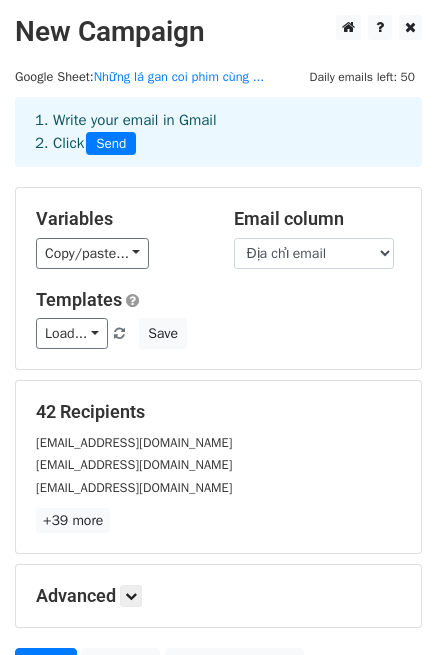 click on "1. Write your email in Gmail
2. Click
Send" at bounding box center (218, 132) 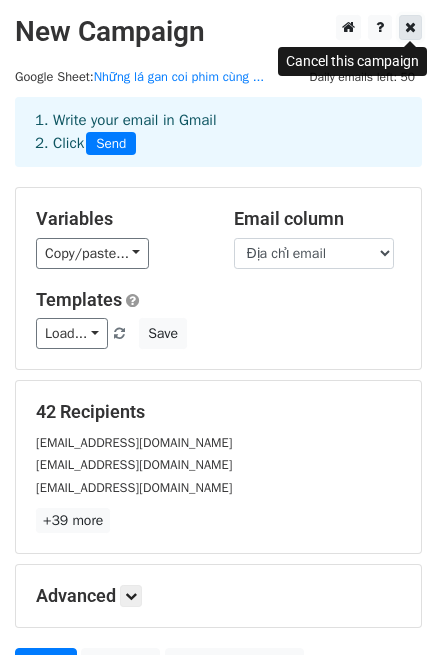 click at bounding box center (410, 27) 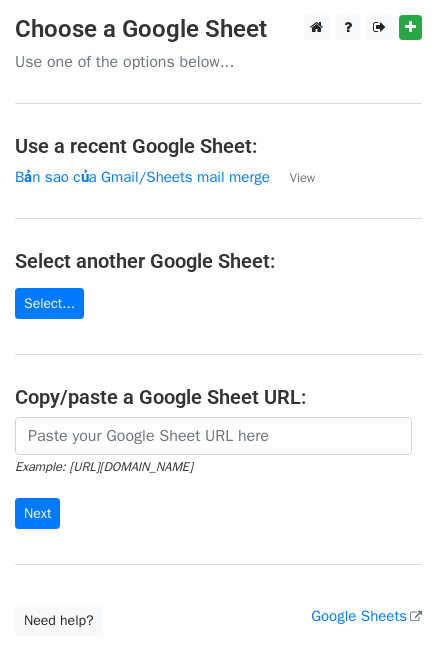 scroll, scrollTop: 0, scrollLeft: 0, axis: both 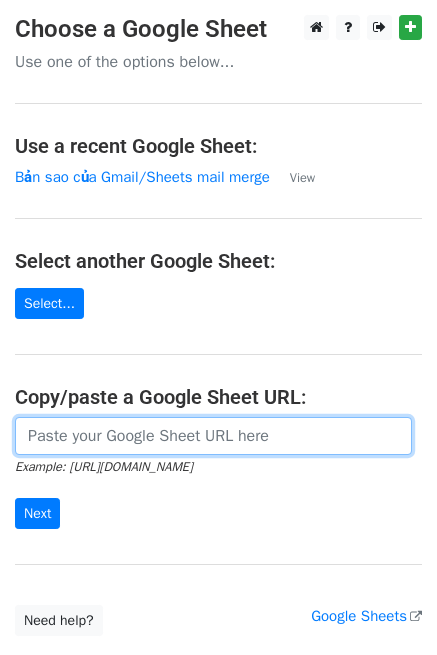 click at bounding box center (213, 436) 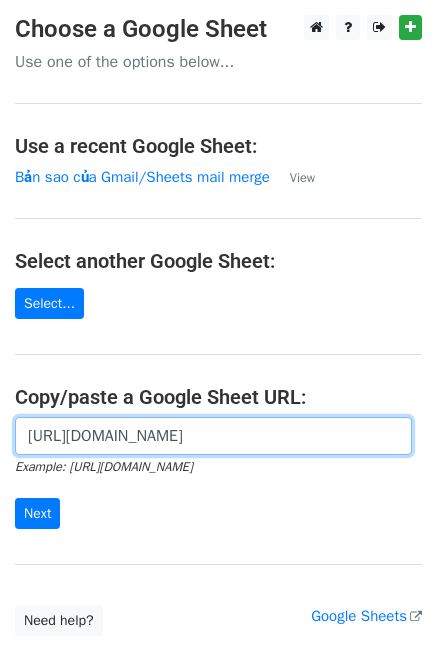 scroll, scrollTop: 0, scrollLeft: 459, axis: horizontal 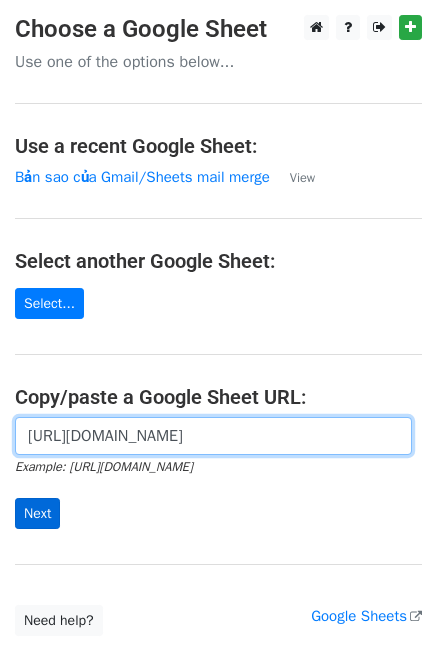 type on "[URL][DOMAIN_NAME]" 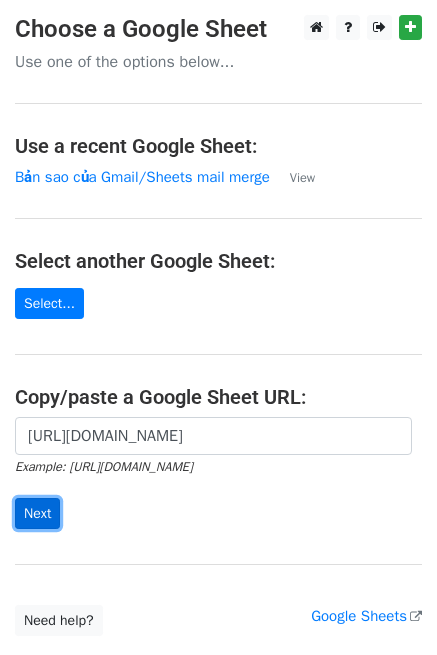click on "Next" at bounding box center [37, 513] 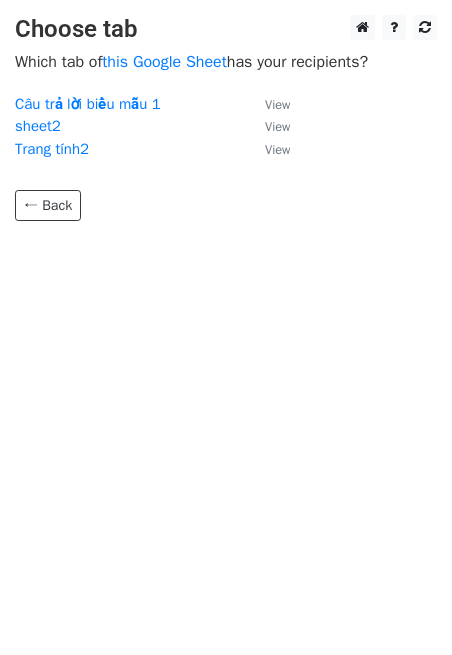scroll, scrollTop: 0, scrollLeft: 0, axis: both 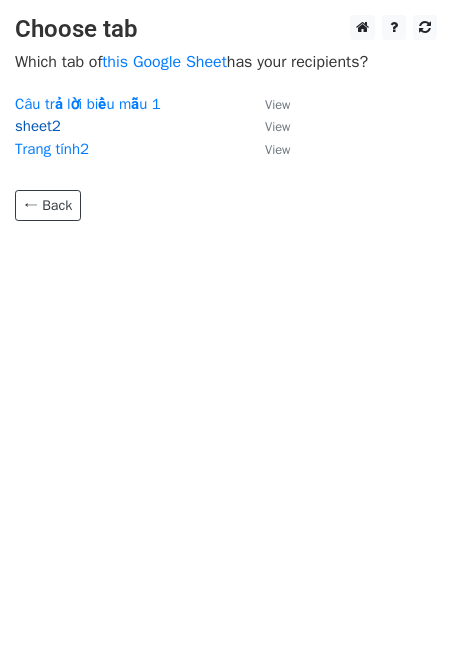 click on "sheet2" at bounding box center (38, 126) 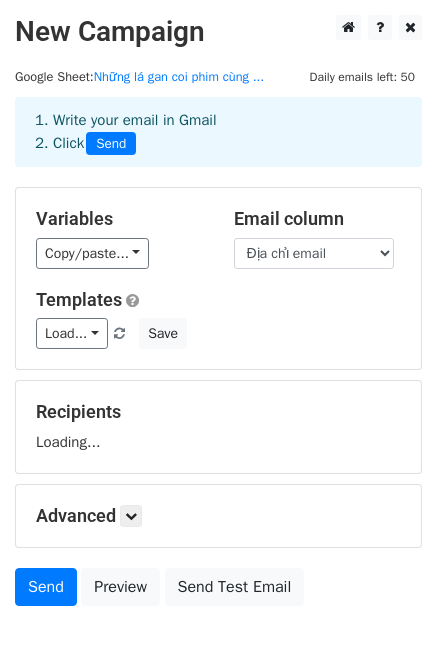 scroll, scrollTop: 0, scrollLeft: 0, axis: both 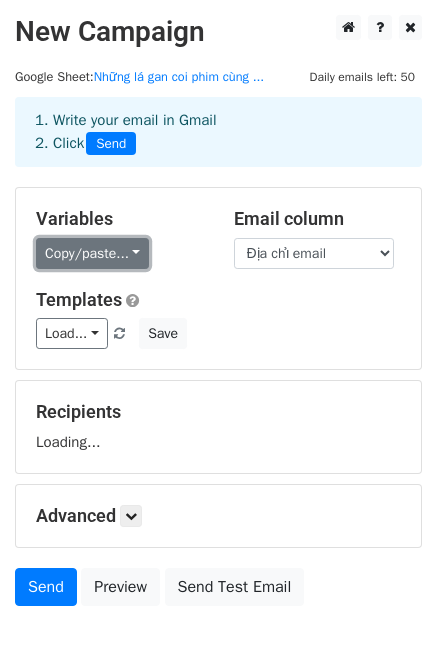 click on "Copy/paste..." at bounding box center [92, 253] 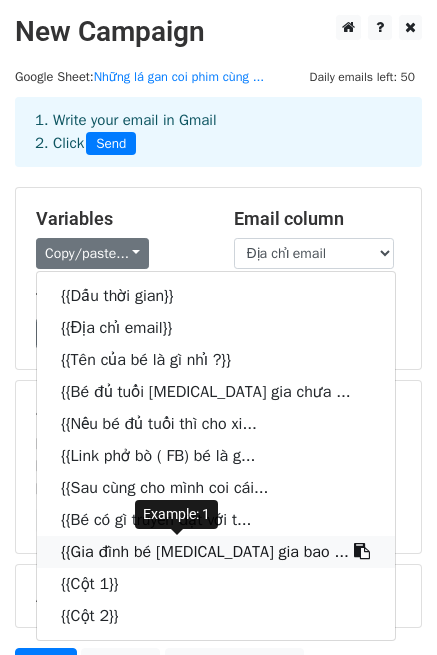click at bounding box center [362, 551] 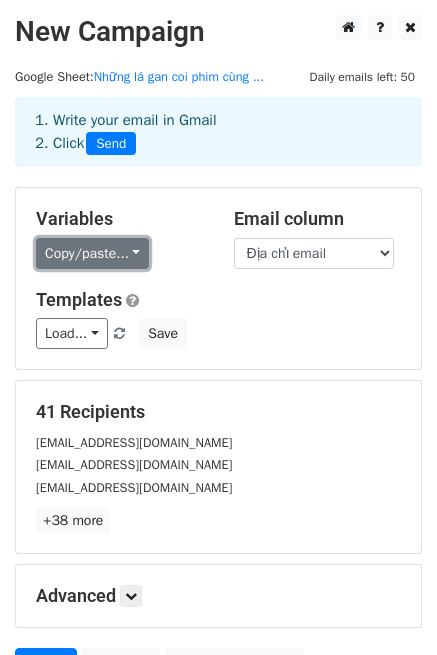 click on "Copy/paste..." at bounding box center (92, 253) 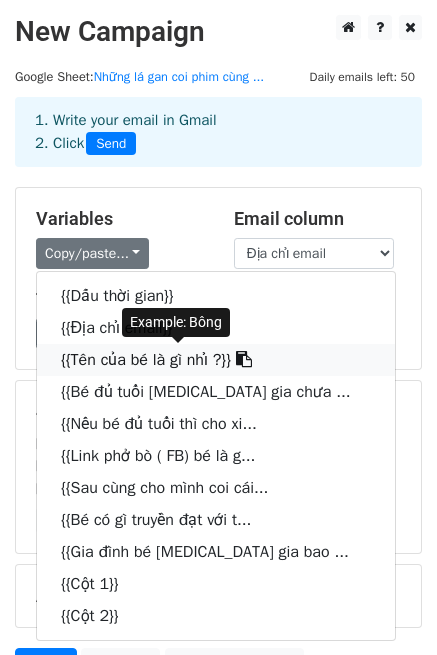 click at bounding box center [244, 359] 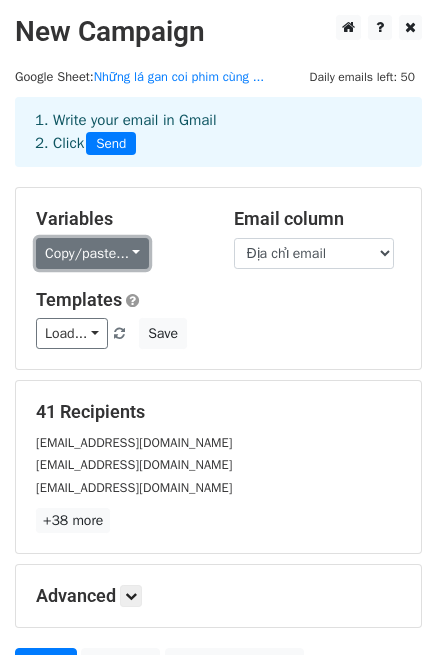 click on "Copy/paste..." at bounding box center (92, 253) 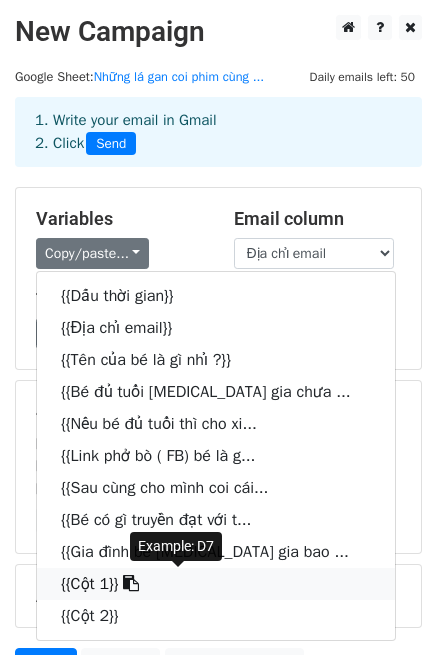 click at bounding box center (131, 583) 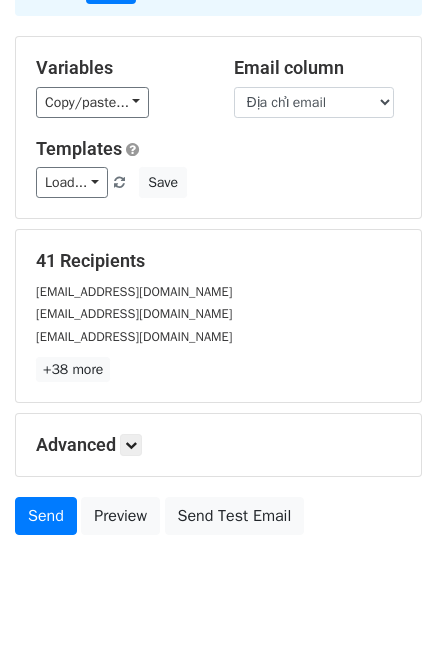 scroll, scrollTop: 201, scrollLeft: 0, axis: vertical 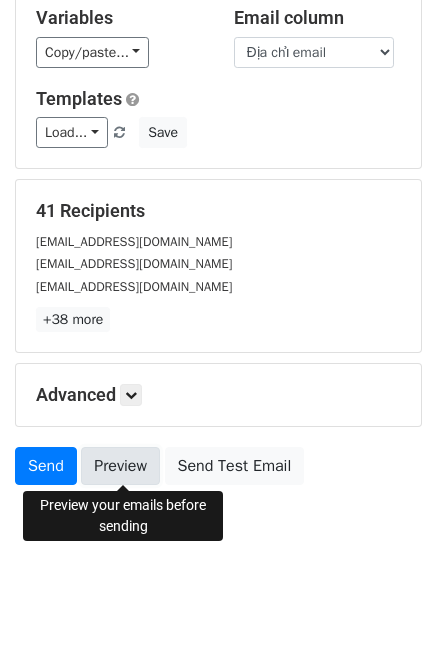 click on "Preview" at bounding box center [120, 466] 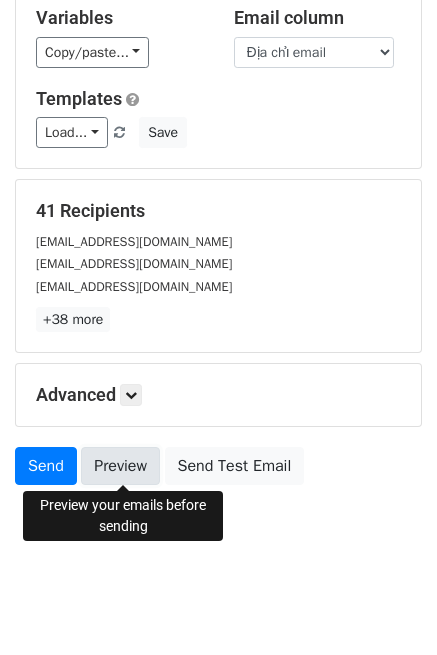 click on "Preview" at bounding box center (120, 466) 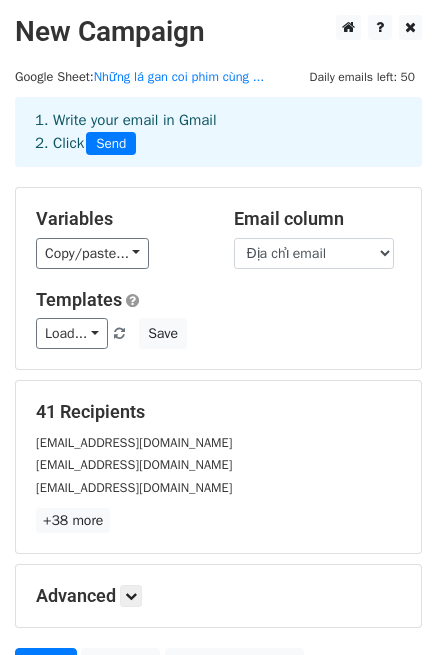 scroll, scrollTop: 201, scrollLeft: 0, axis: vertical 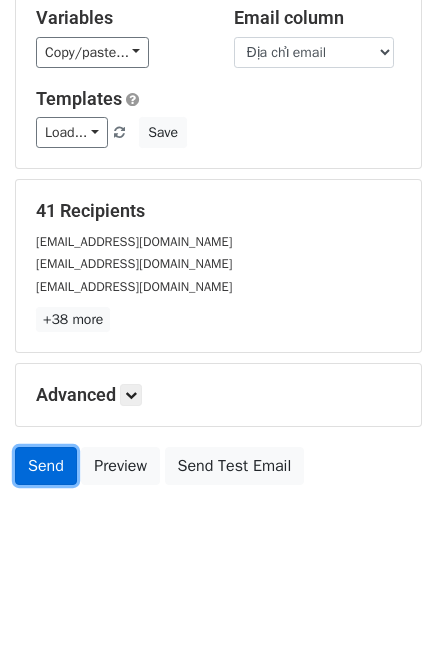 click on "Send" at bounding box center [46, 466] 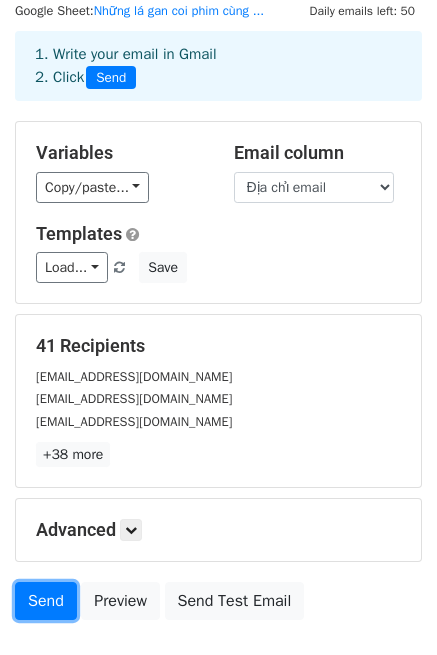scroll, scrollTop: 201, scrollLeft: 0, axis: vertical 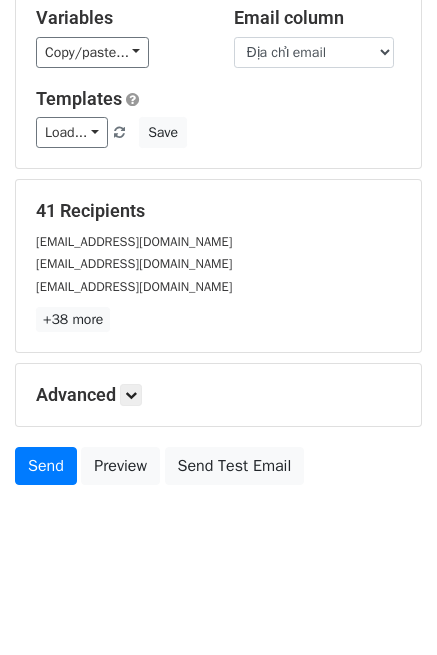 click on "New Campaign
Daily emails left: 50
Google Sheet:
Những lá gan coi phim cùng ...
1. Write your email in Gmail
2. Click
Send
Variables
Copy/paste...
{{Dấu thời gian}}
{{Địa chỉ email}}
{{Tên của bé là gì nhỉ ?}}
{{Bé đủ tuổi tham gia chưa ...
{{Nếu bé đủ tuổi thì cho xi...
{{Link phở bò ( FB) bé là g...
{{Sau cùng cho mình coi cái...
{{Bé có gì truyền đạt với t...
{{Gia đình bé tham gia bao ...
{{Cột 1}}
{{Cột 2}}
Email column
Dấu thời gian
Địa chỉ email
Tên của bé là gì nhỉ ?
Bé đủ tuổi tham gia chưa nhỉ ( trên 18 tủi nhen)
Nếu bé đủ tuổi thì cho xin gmail nhoaaa
Link phở bò ( FB) bé là gì nhỉ :))))
Sau cùng cho mình coi cái cái bill chuyển khoản
Bé có gì truyền đạt với tụi mình hongg
Cột 1" at bounding box center (218, 227) 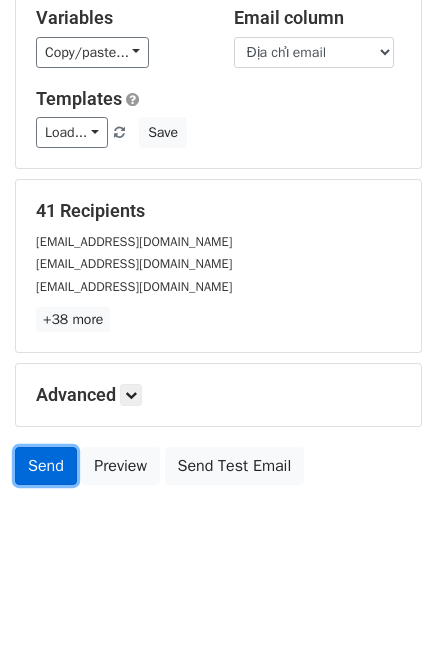 click on "Send" at bounding box center [46, 466] 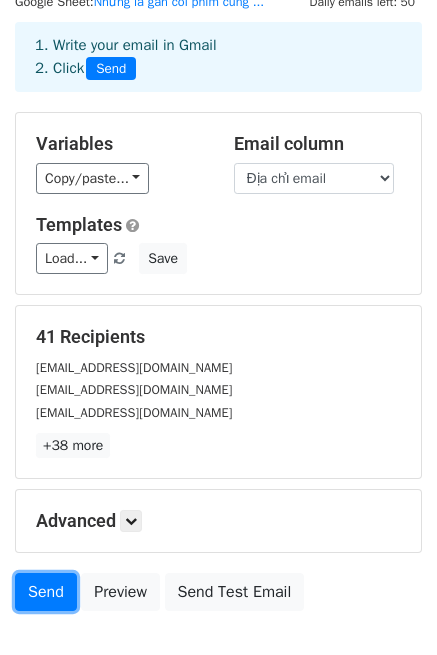 scroll, scrollTop: 201, scrollLeft: 0, axis: vertical 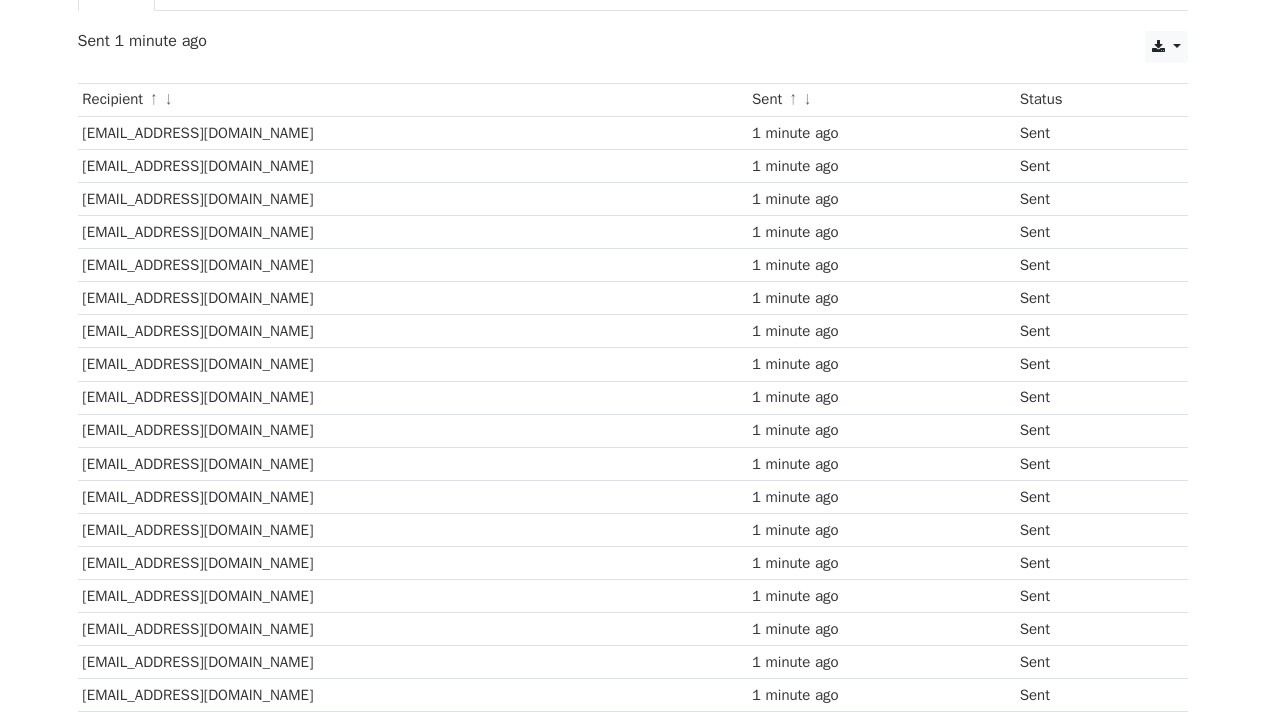 click on "1 minute ago" at bounding box center (881, 265) 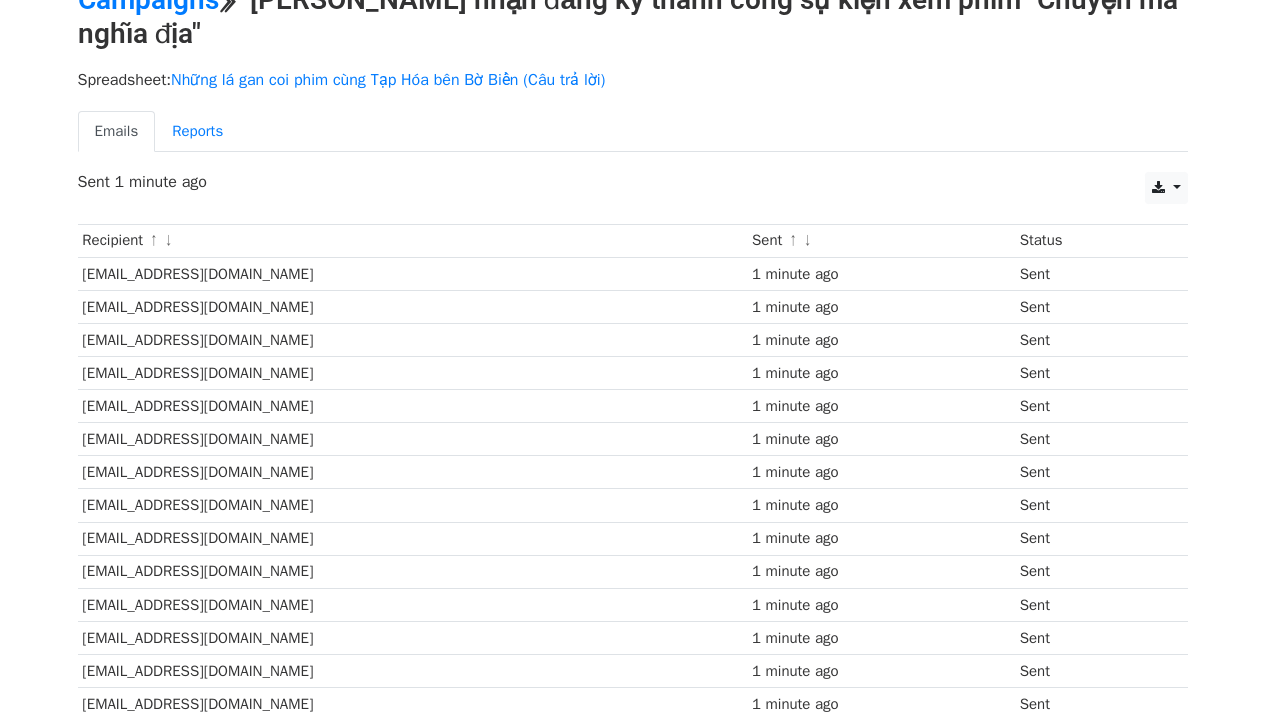 scroll, scrollTop: 0, scrollLeft: 0, axis: both 